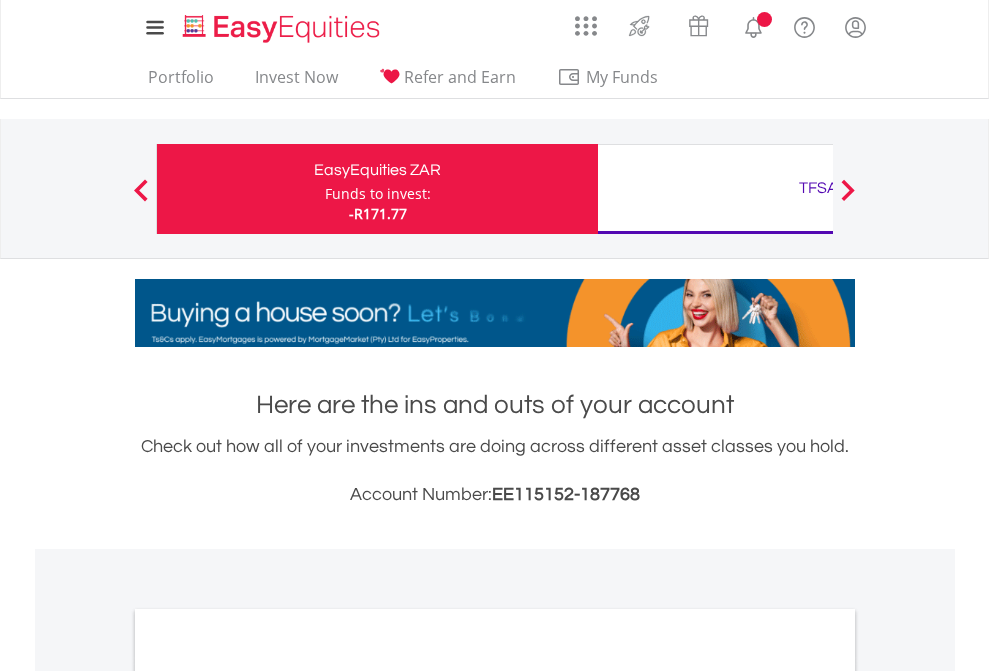 scroll, scrollTop: 0, scrollLeft: 0, axis: both 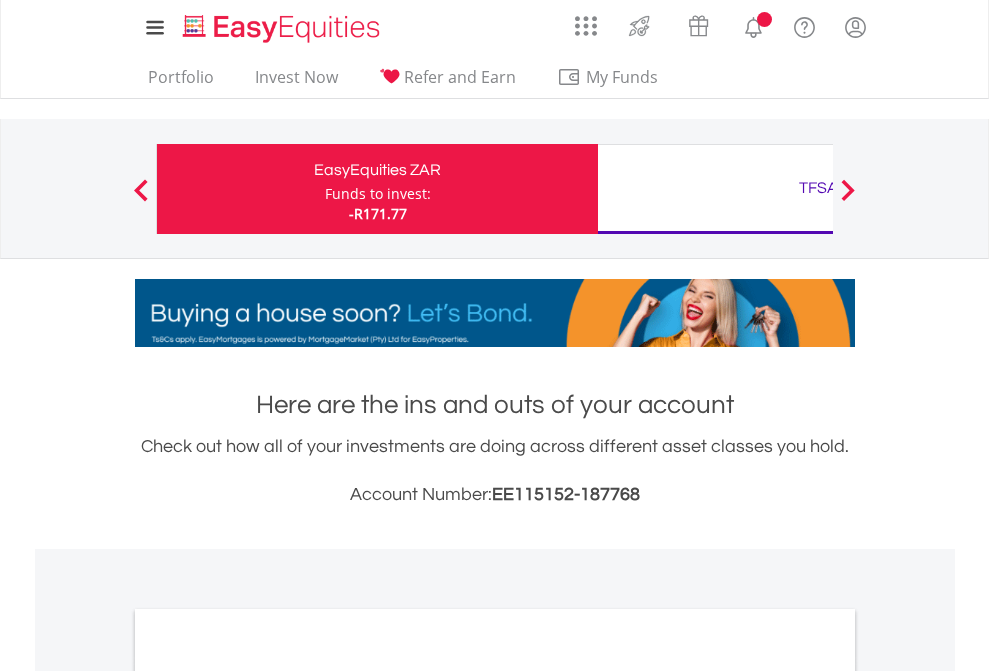 click on "Funds to invest:" at bounding box center (378, 194) 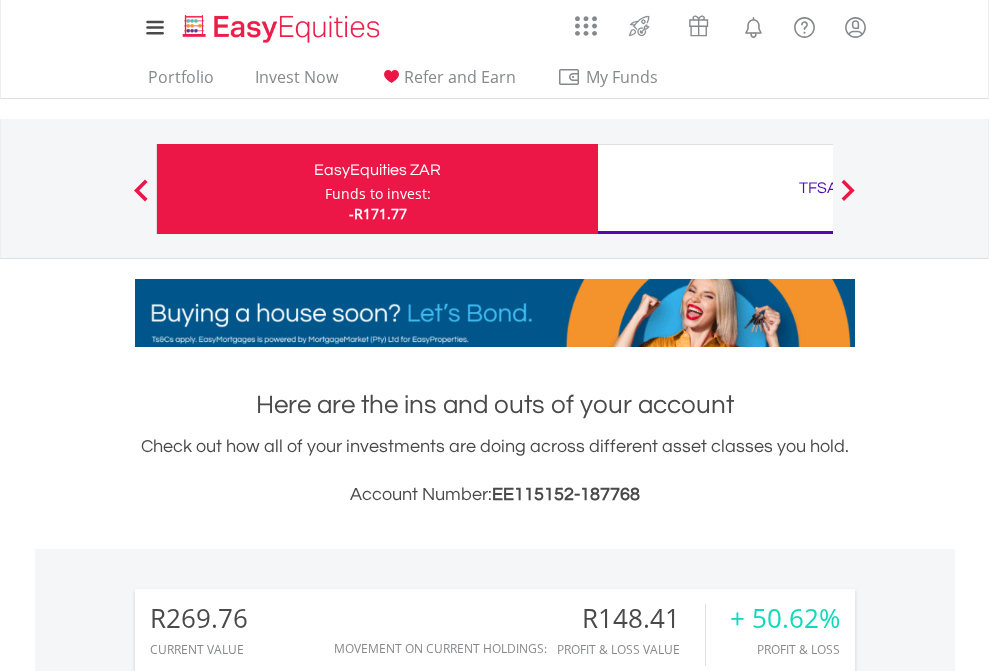 scroll, scrollTop: 999808, scrollLeft: 999687, axis: both 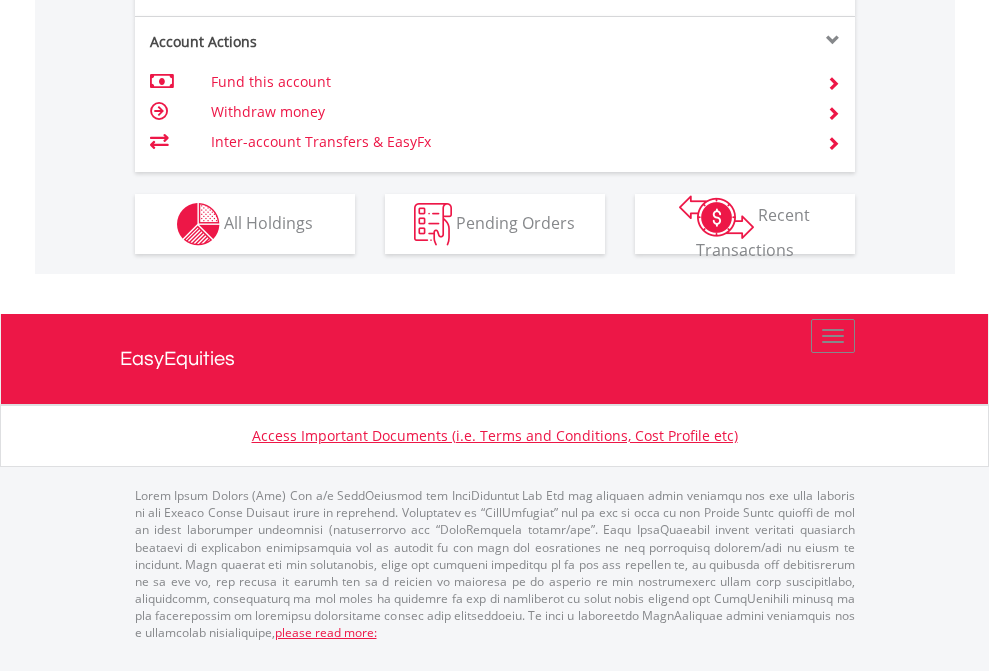 click on "Investment types" at bounding box center [706, -337] 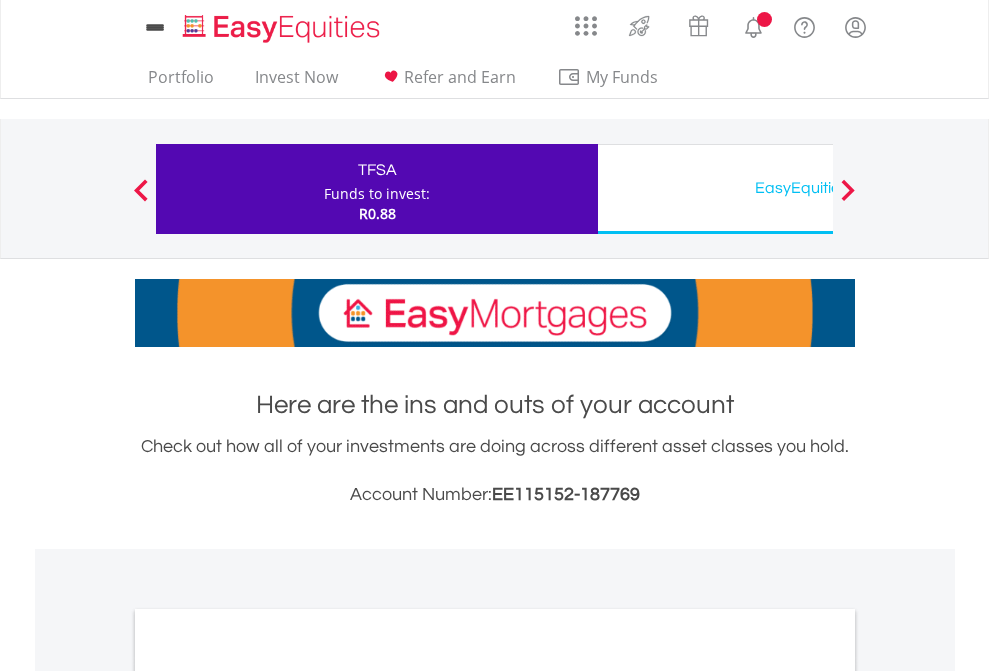 scroll, scrollTop: 0, scrollLeft: 0, axis: both 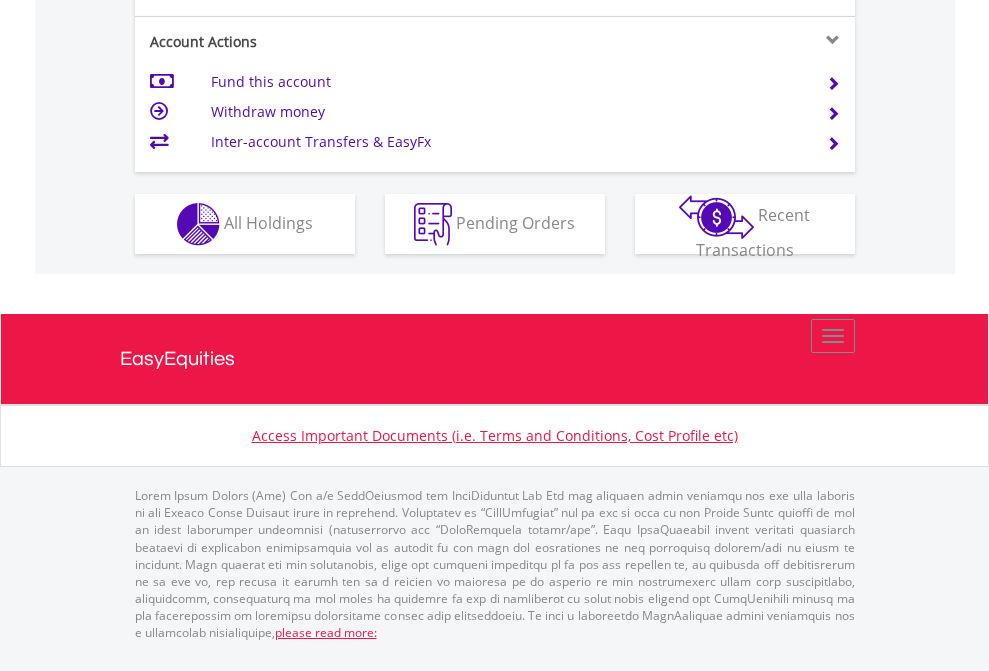 click on "Investment types" at bounding box center (706, -337) 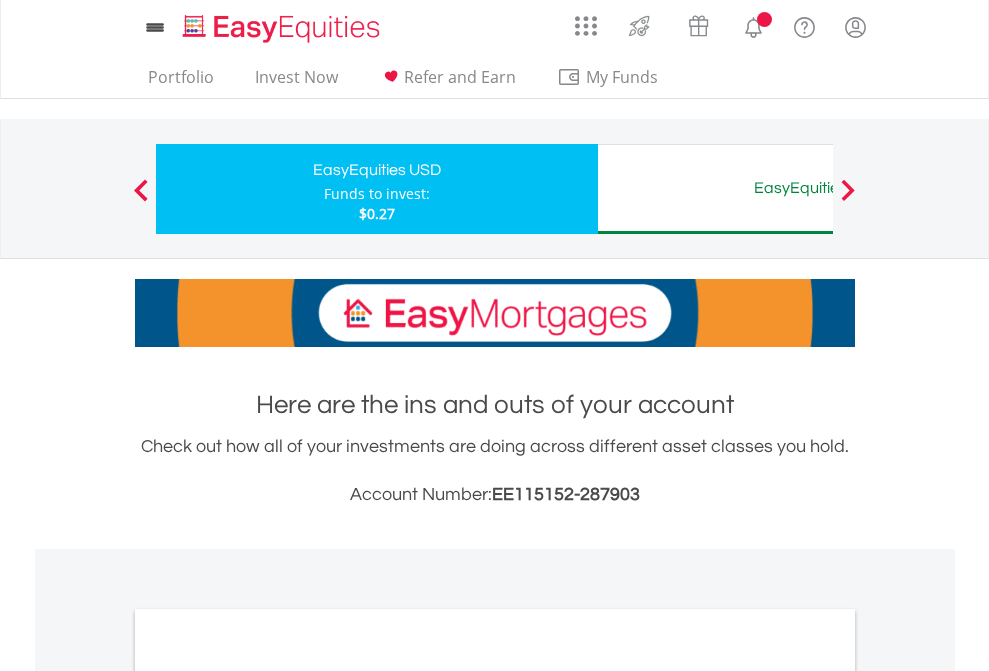 scroll, scrollTop: 0, scrollLeft: 0, axis: both 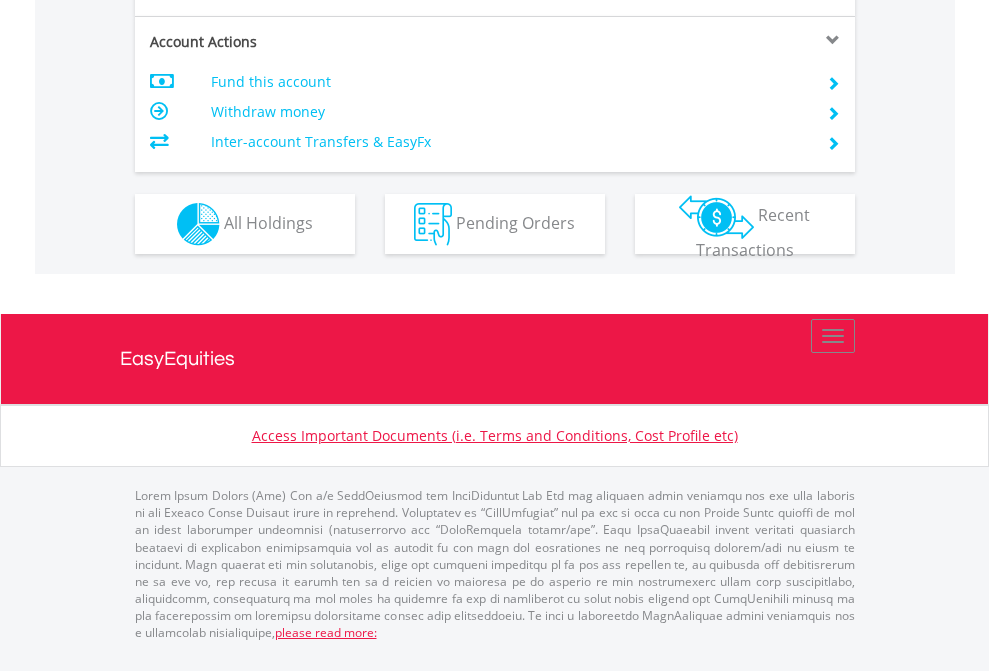 click on "Investment types" at bounding box center (706, -337) 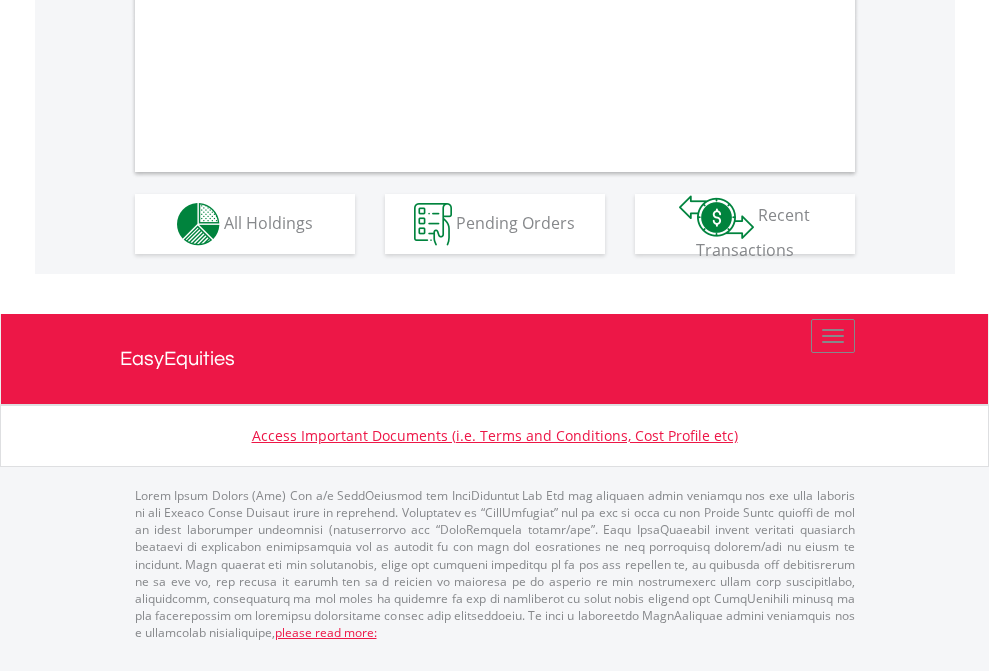 scroll, scrollTop: 1870, scrollLeft: 0, axis: vertical 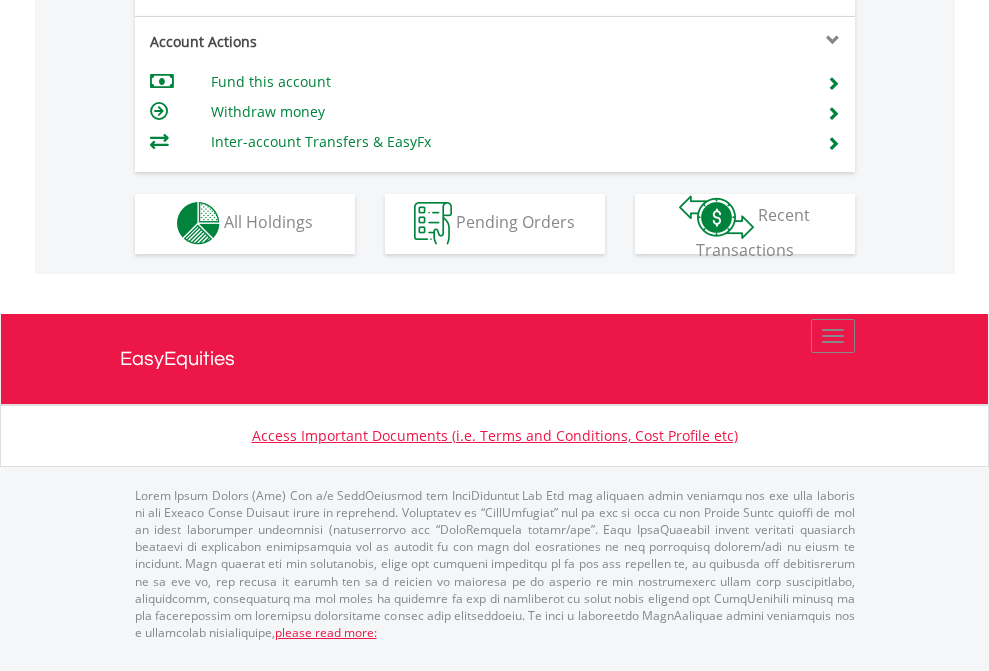 click on "Investment types" at bounding box center (706, -353) 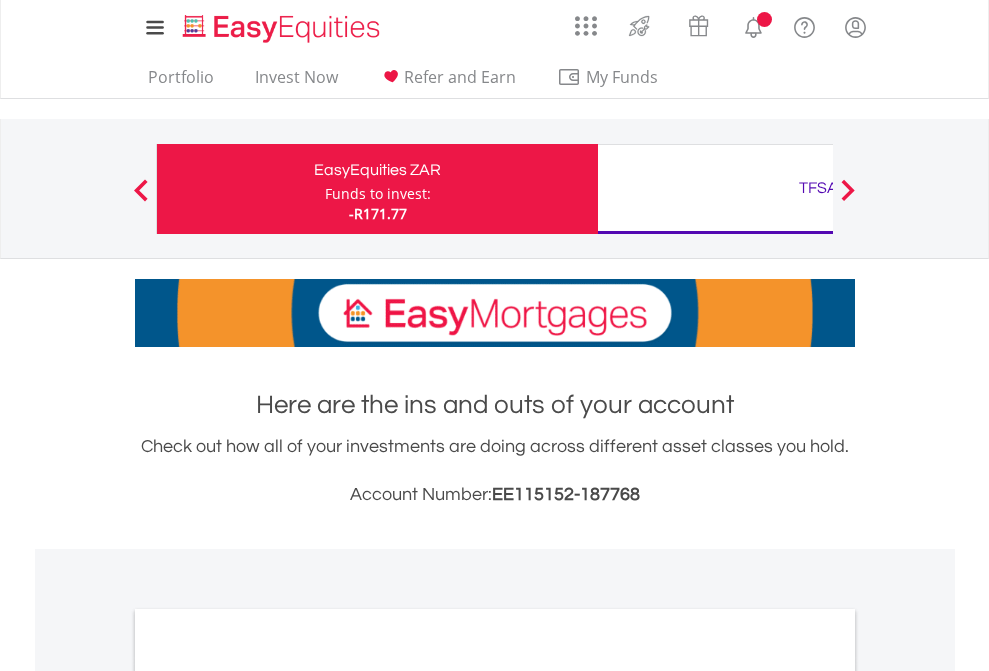 scroll, scrollTop: 0, scrollLeft: 0, axis: both 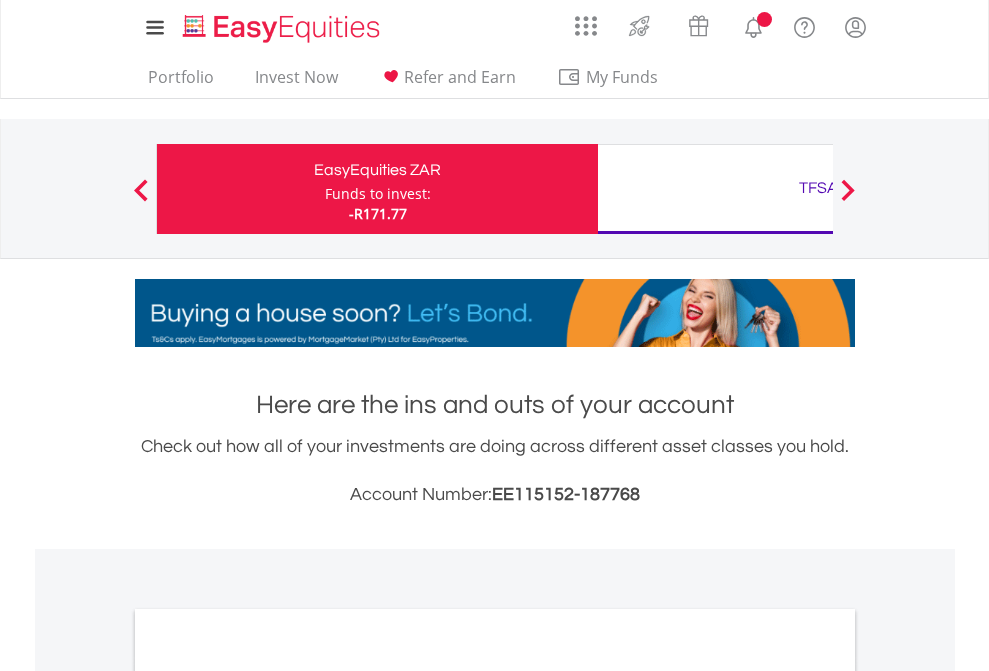 click on "All Holdings" at bounding box center (268, 1096) 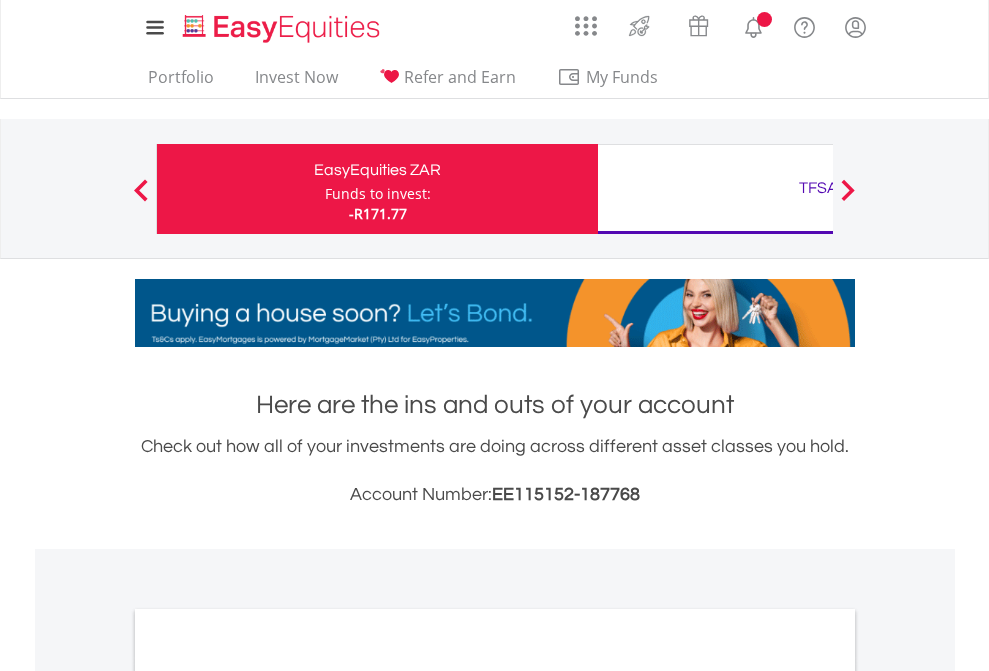 scroll, scrollTop: 1202, scrollLeft: 0, axis: vertical 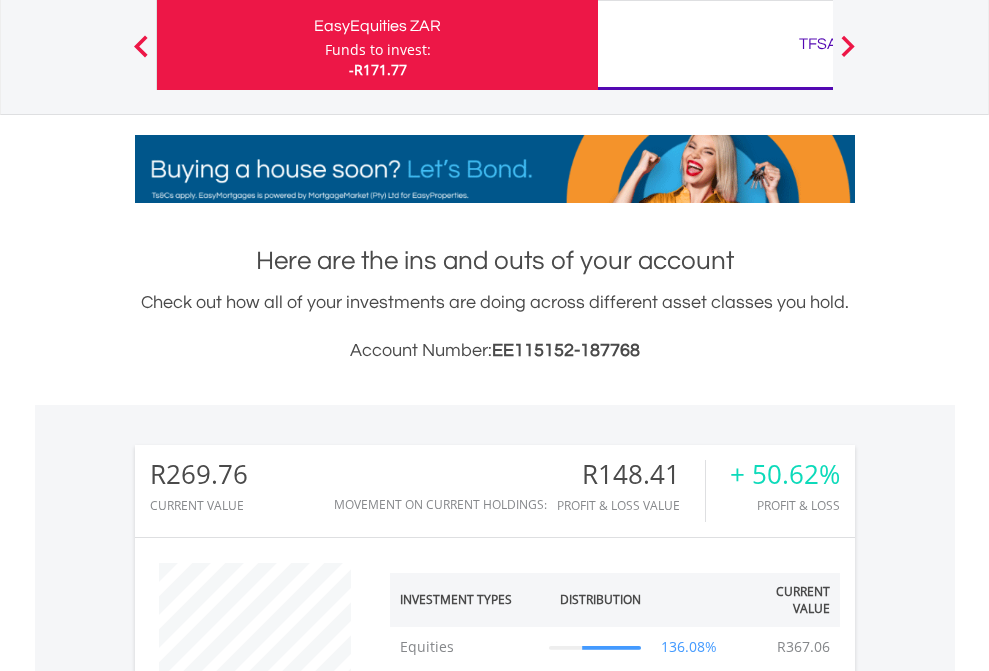 click on "TFSA" at bounding box center (818, 44) 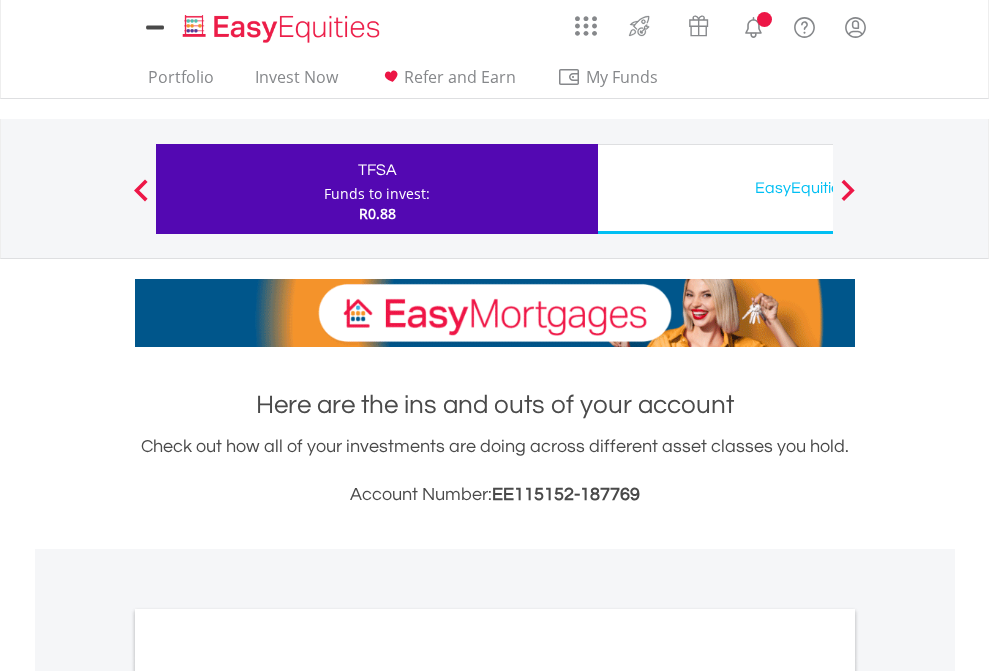 click on "All Holdings" at bounding box center [268, 1096] 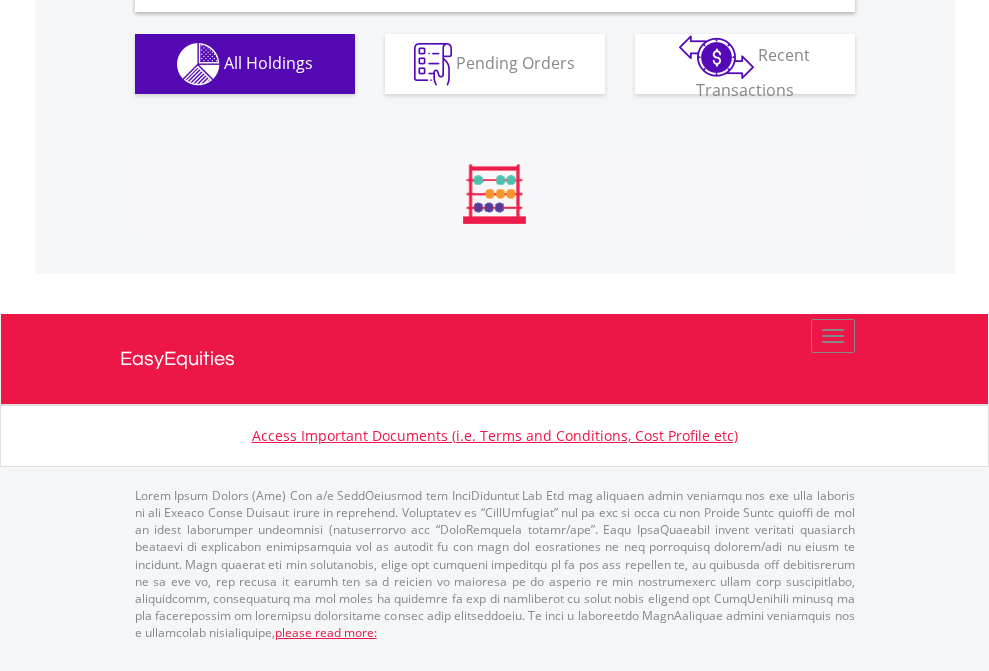 scroll, scrollTop: 1933, scrollLeft: 0, axis: vertical 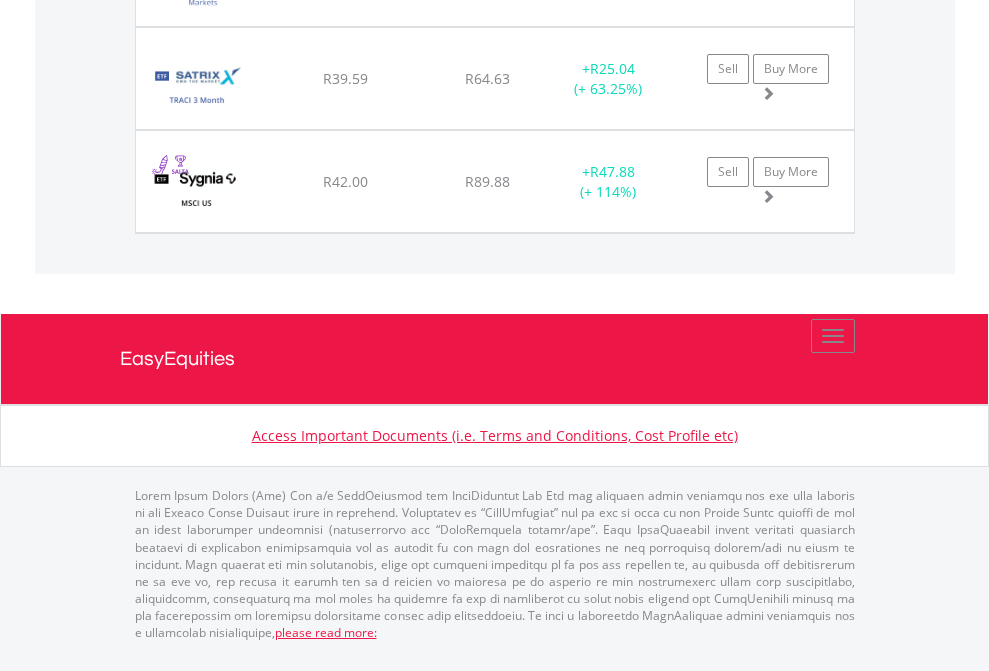 click on "EasyEquities USD" at bounding box center (818, -1174) 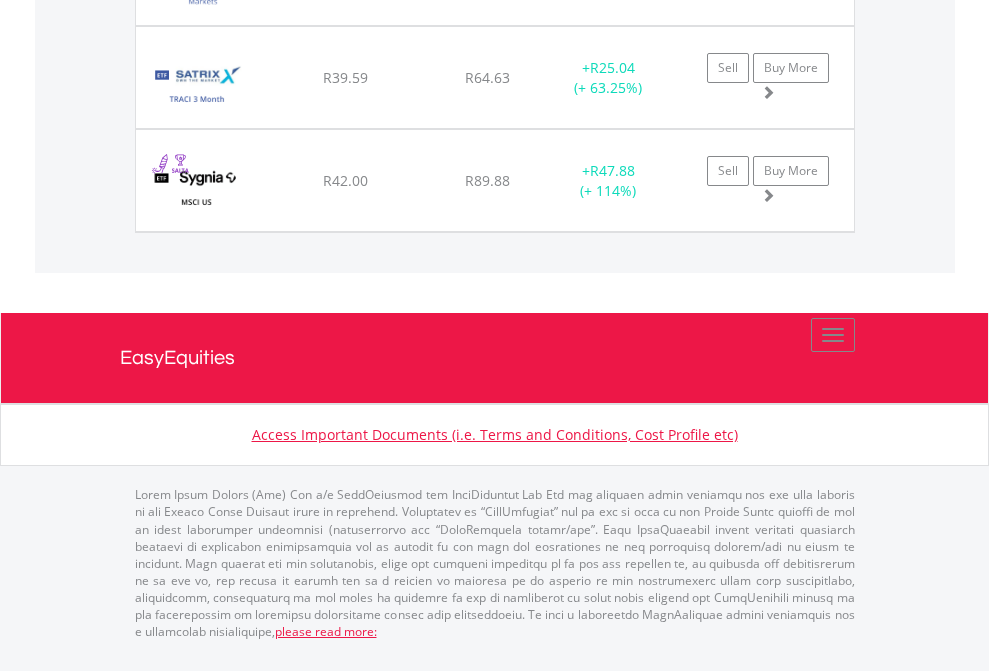scroll, scrollTop: 144, scrollLeft: 0, axis: vertical 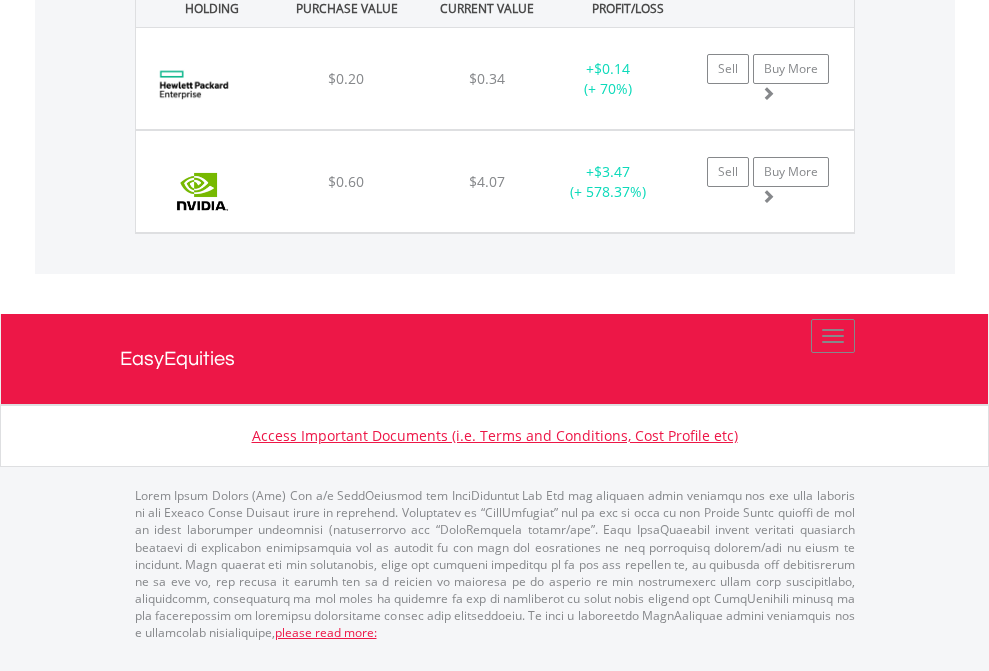 click on "EasyEquities AUD" at bounding box center (818, -1071) 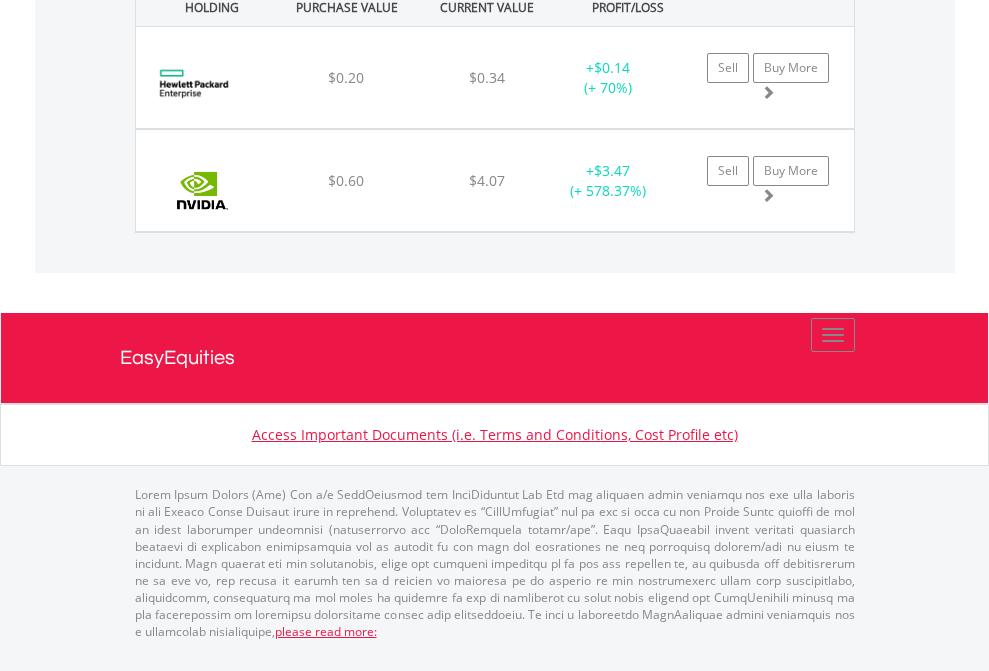 scroll, scrollTop: 144, scrollLeft: 0, axis: vertical 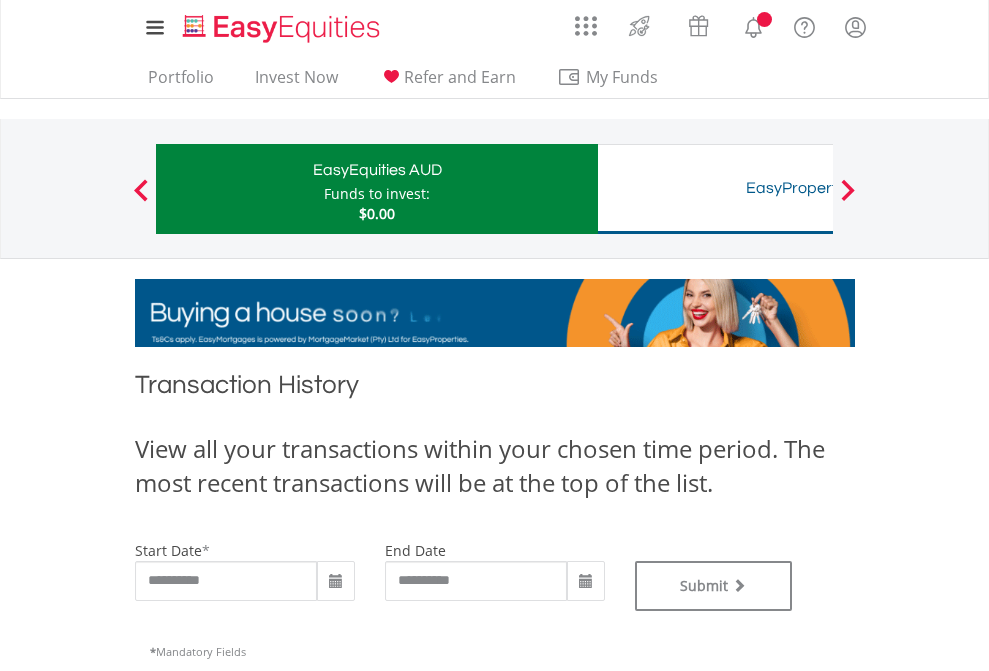 type on "**********" 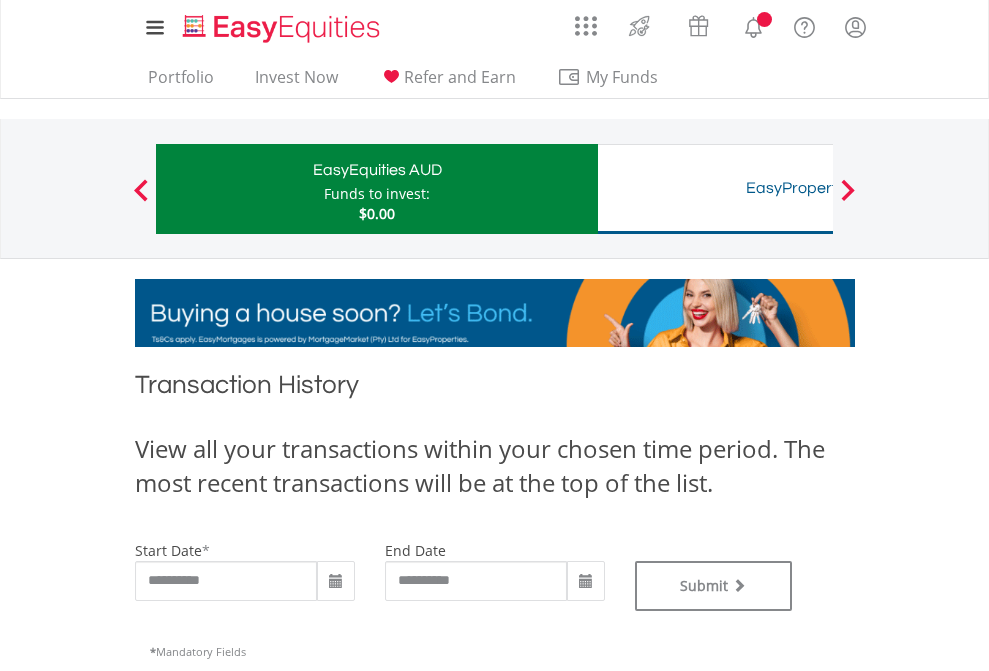 type on "**********" 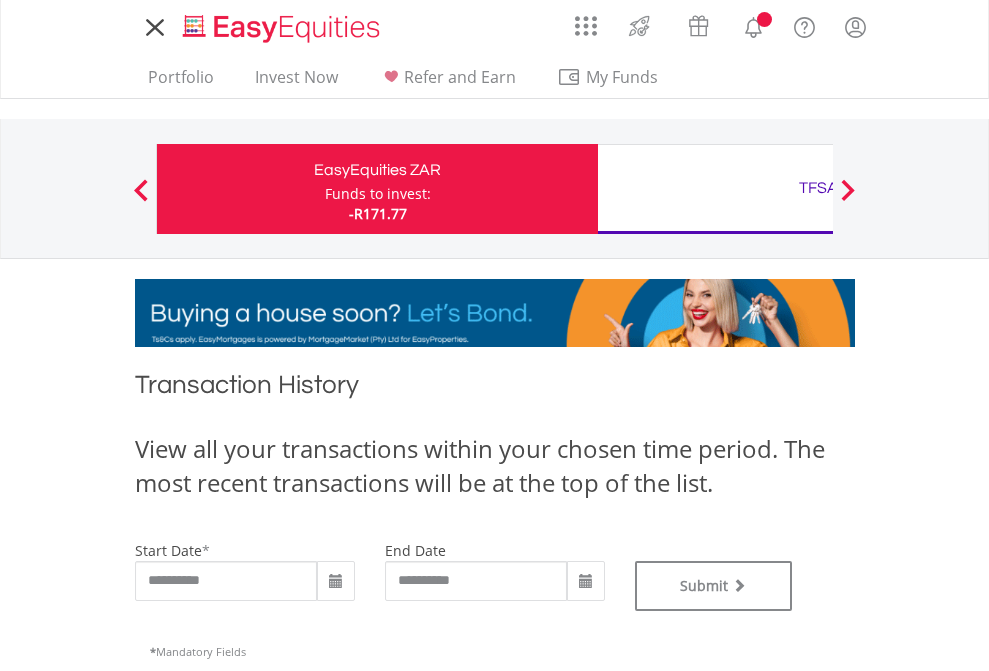 scroll, scrollTop: 0, scrollLeft: 0, axis: both 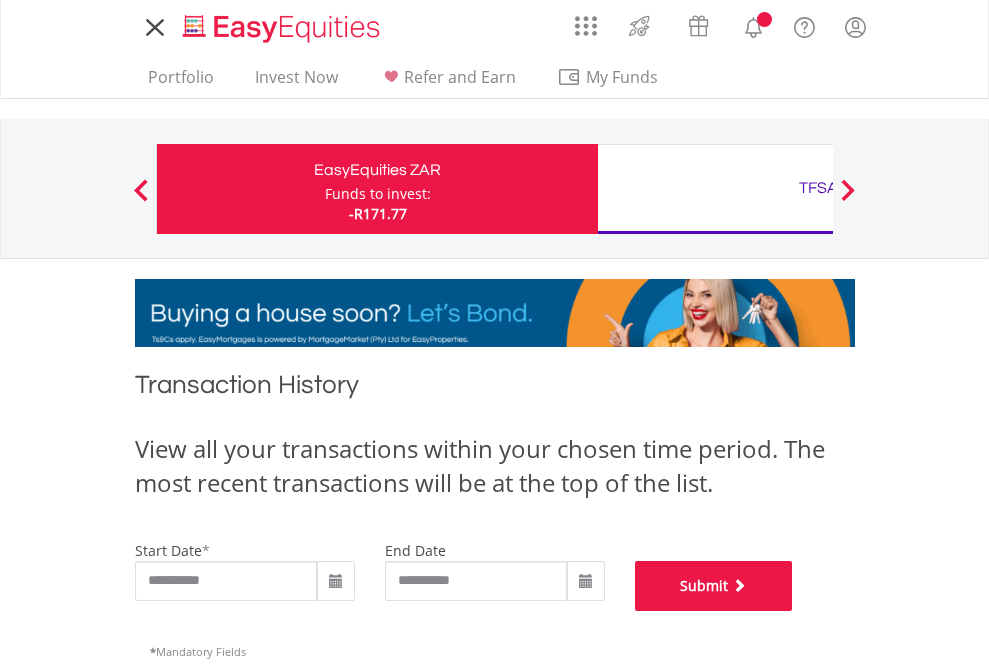 click on "Submit" at bounding box center [714, 586] 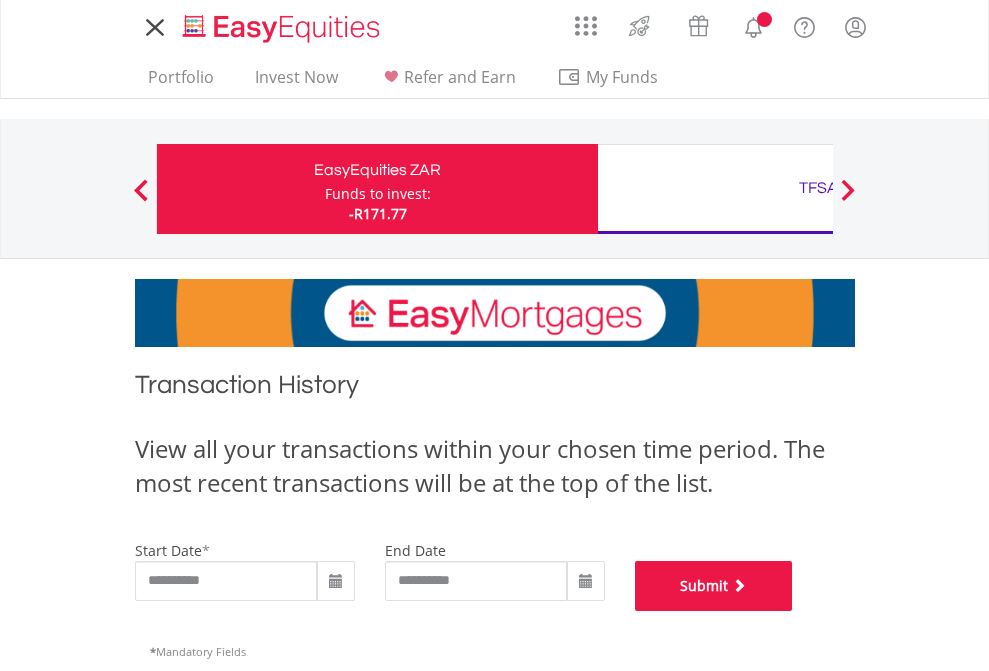 scroll, scrollTop: 811, scrollLeft: 0, axis: vertical 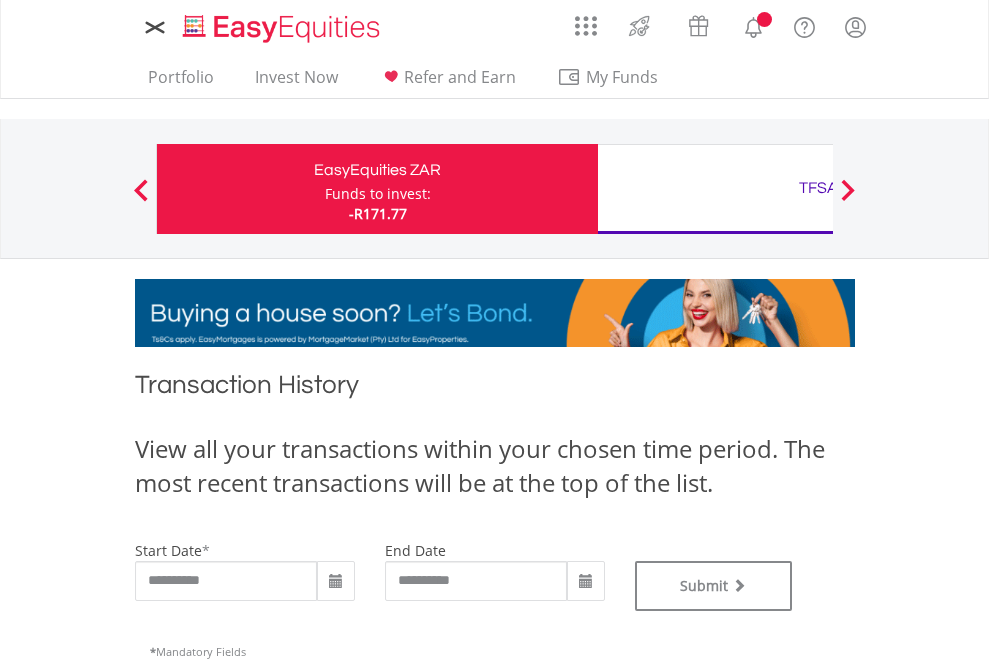 click on "TFSA" at bounding box center (818, 188) 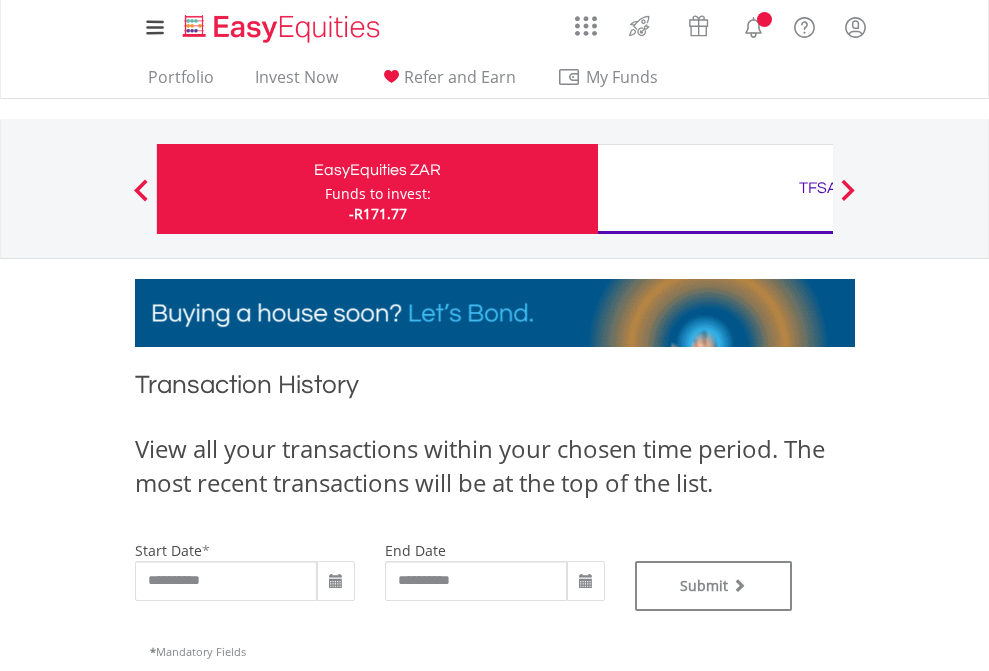 type on "**********" 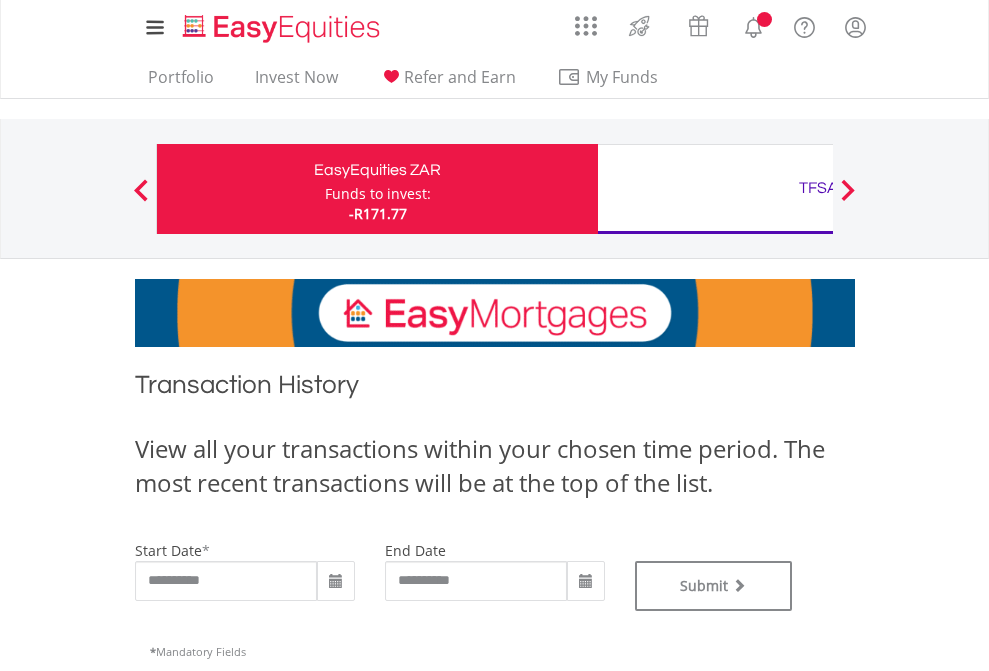 type on "**********" 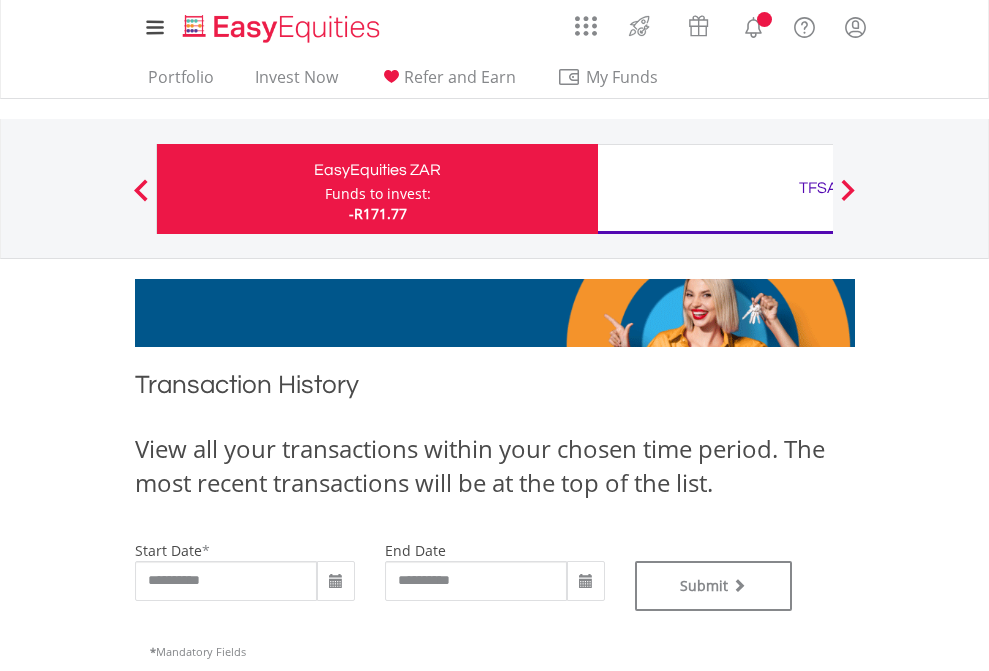 scroll, scrollTop: 811, scrollLeft: 0, axis: vertical 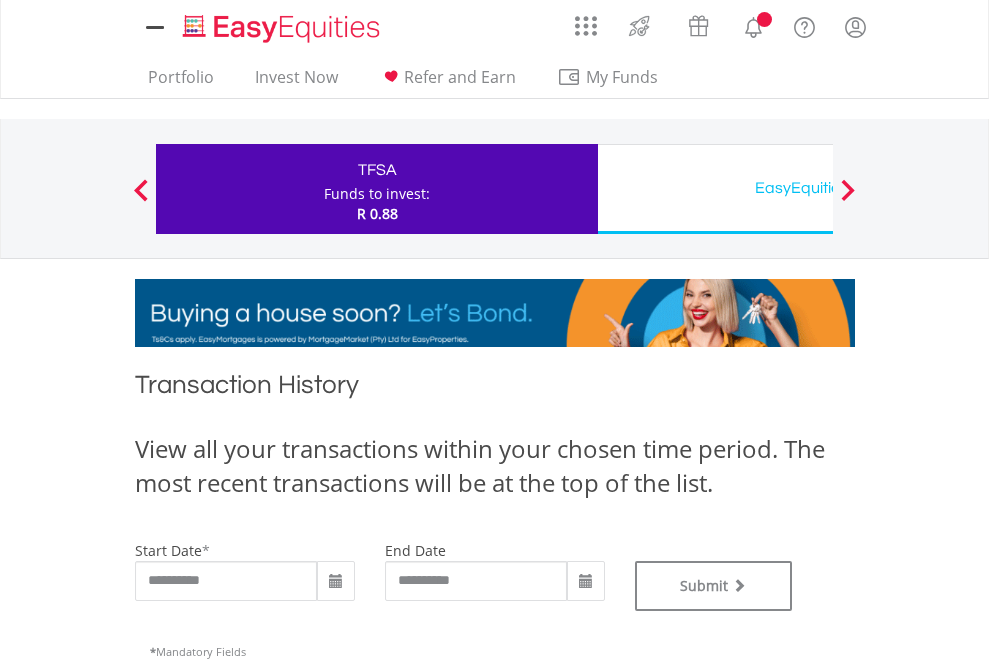 click on "EasyEquities USD" at bounding box center [818, 188] 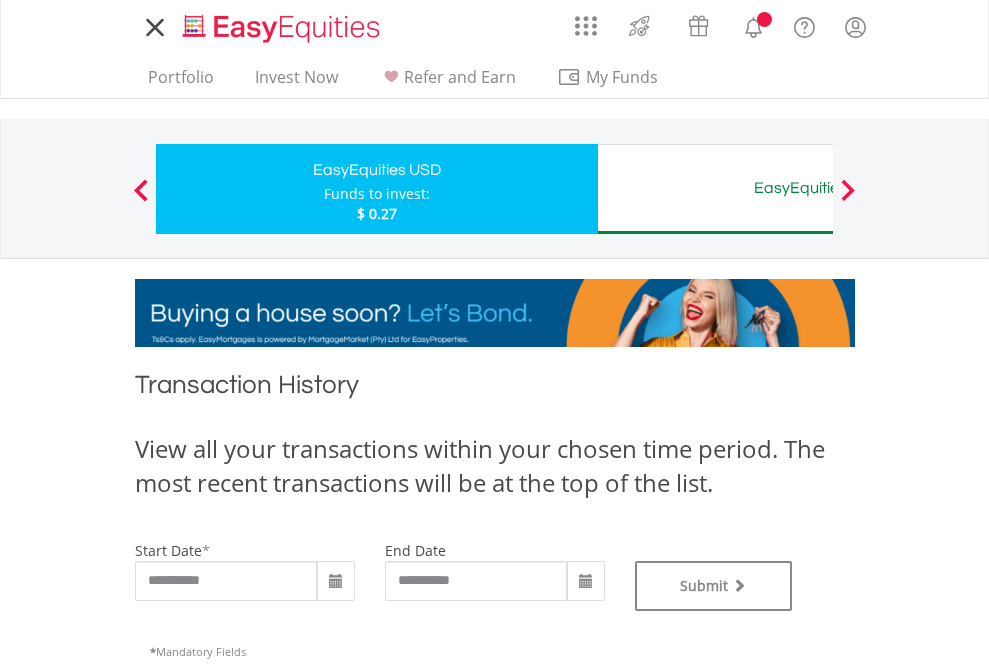 scroll, scrollTop: 0, scrollLeft: 0, axis: both 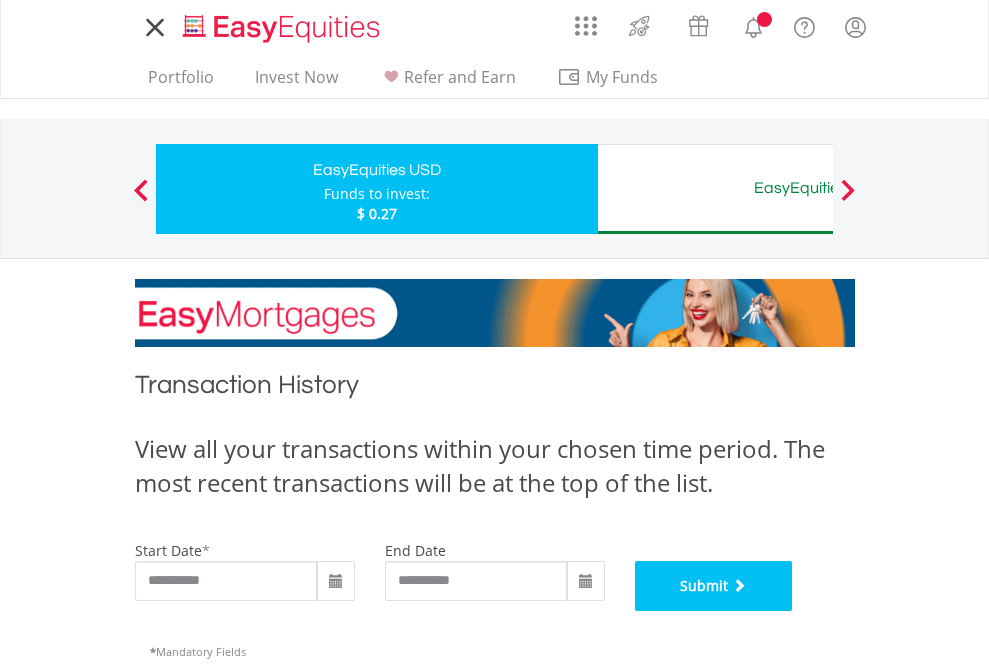 click on "Submit" at bounding box center (714, 586) 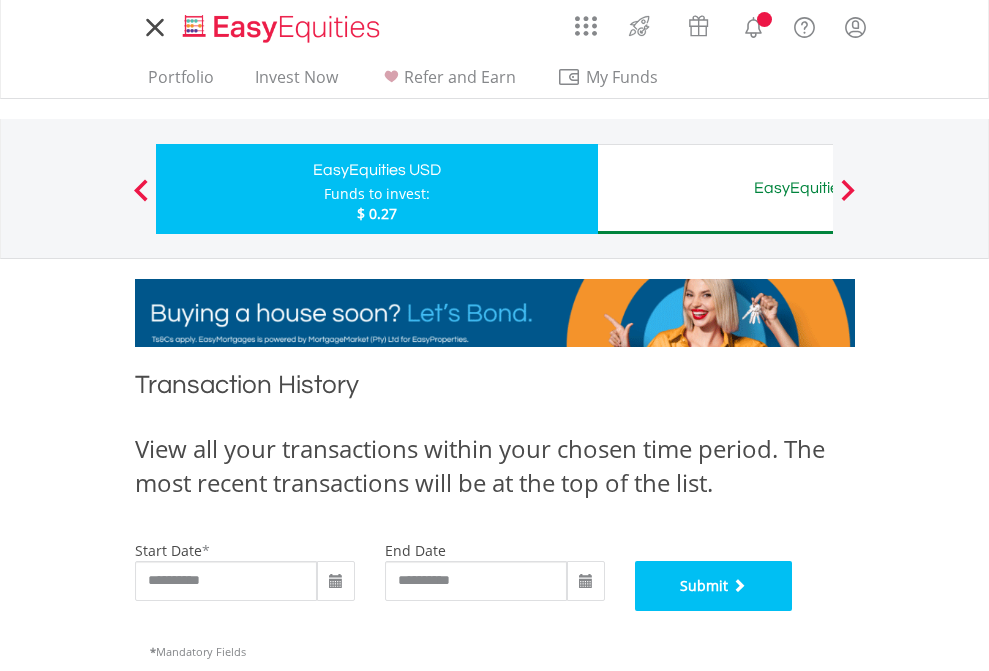 scroll, scrollTop: 811, scrollLeft: 0, axis: vertical 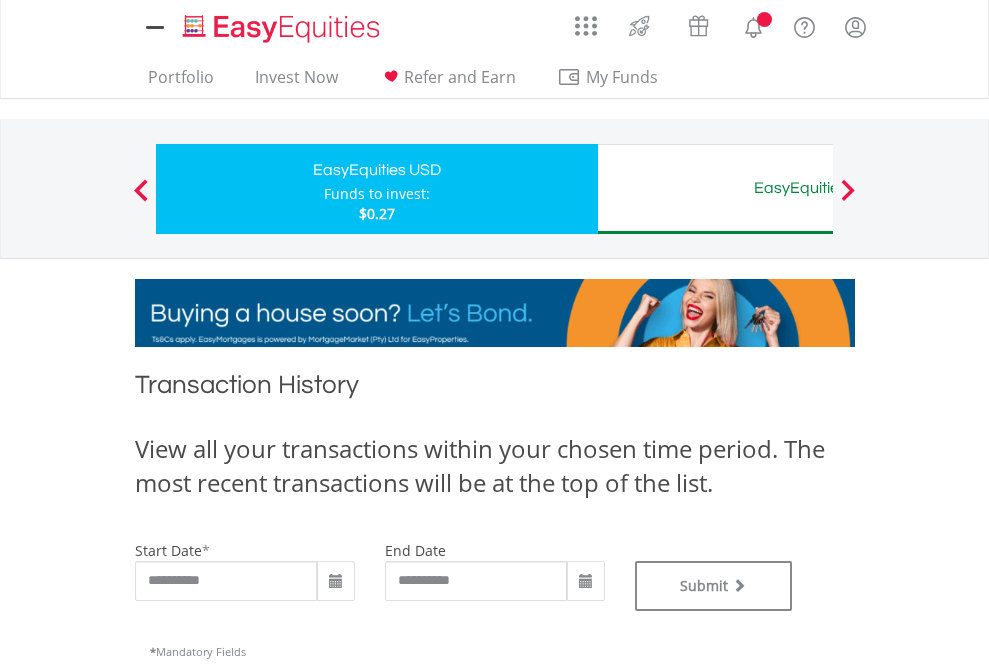 click on "EasyEquities AUD" at bounding box center [818, 188] 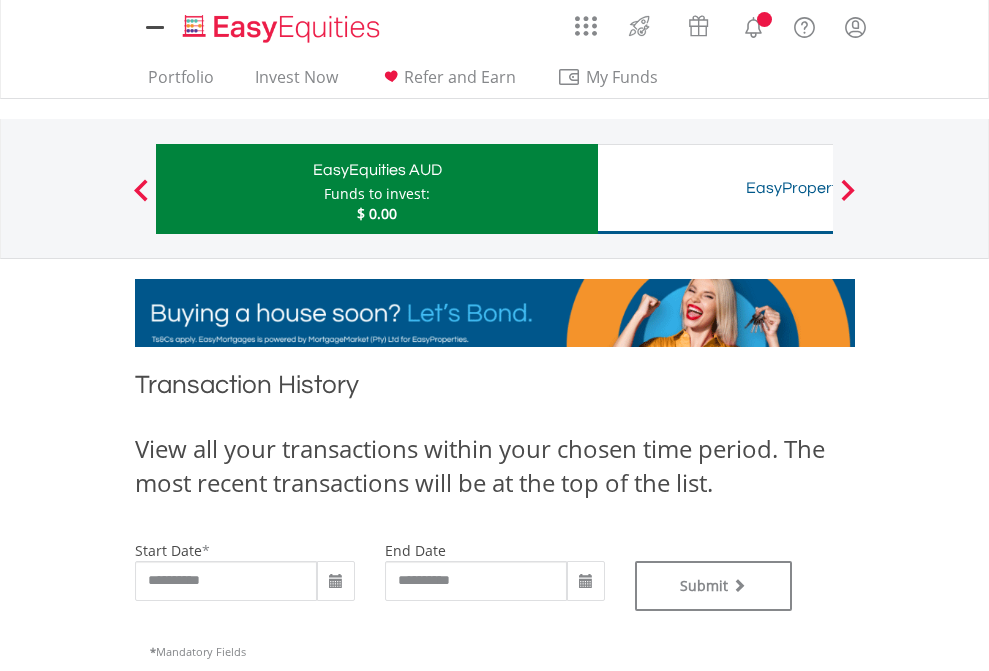 scroll, scrollTop: 0, scrollLeft: 0, axis: both 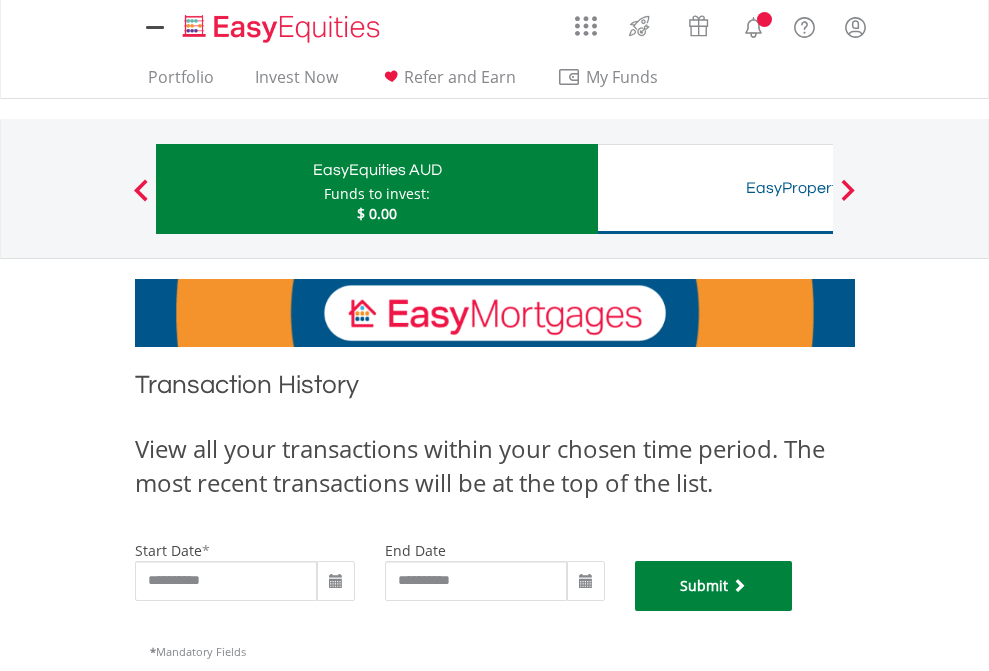 click on "Submit" at bounding box center [714, 586] 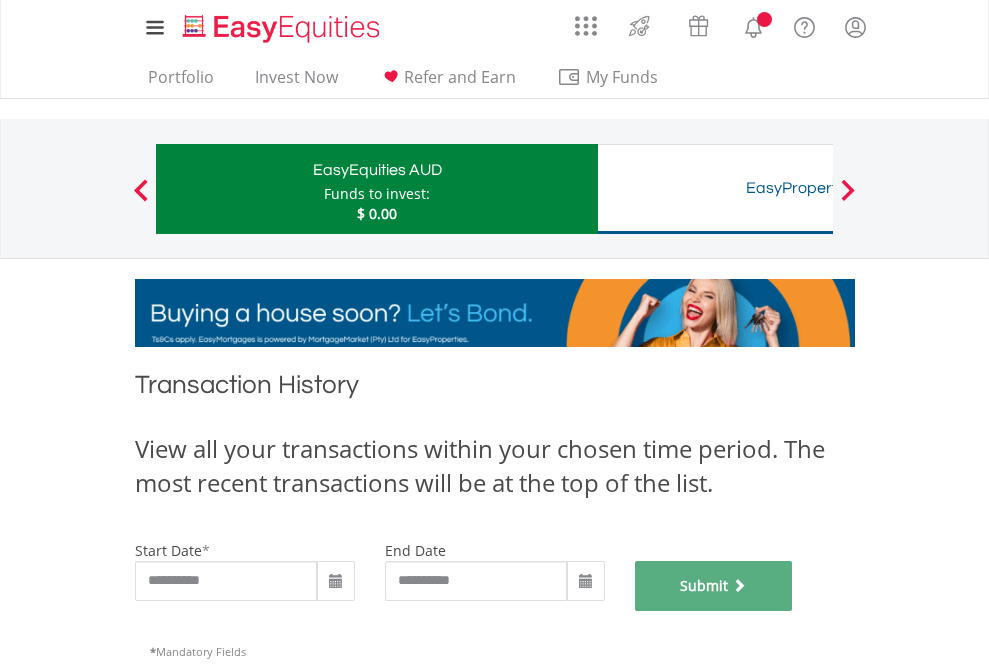 scroll, scrollTop: 811, scrollLeft: 0, axis: vertical 